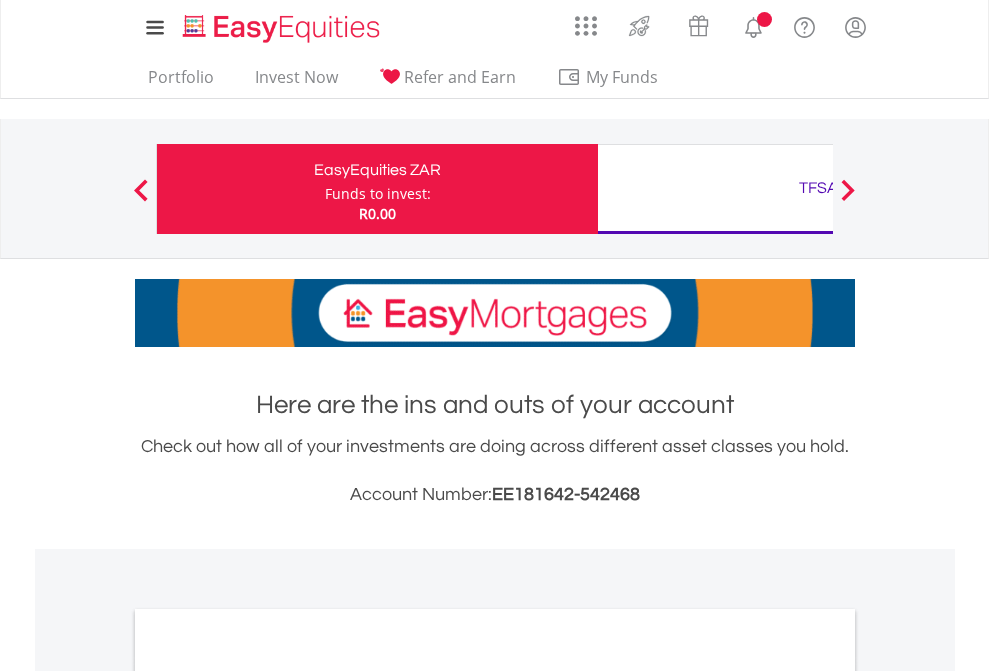 scroll, scrollTop: 0, scrollLeft: 0, axis: both 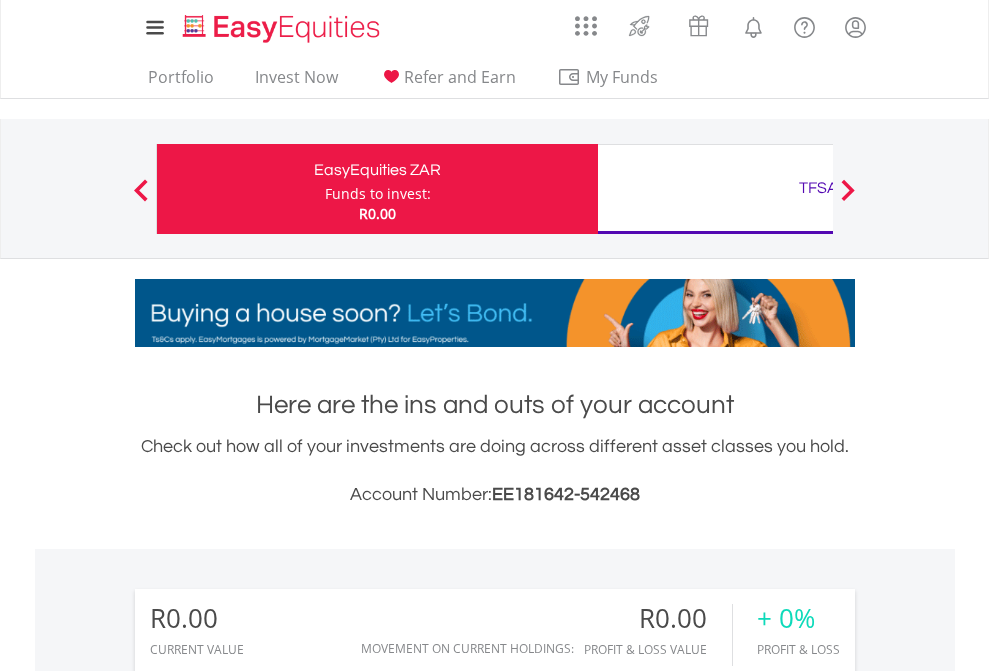 click on "Funds to invest:" at bounding box center [378, 194] 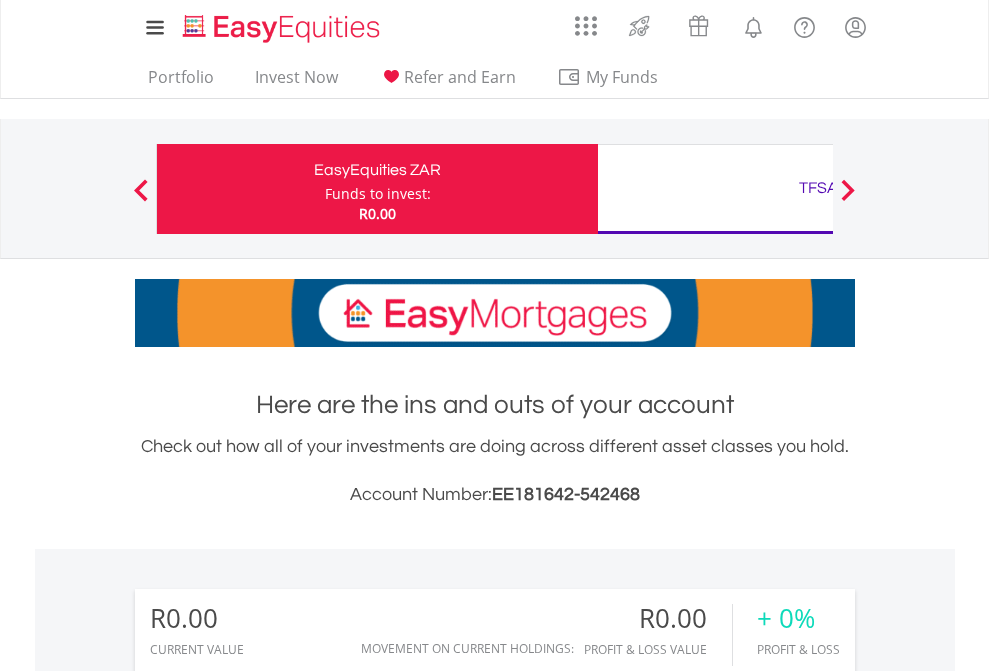 scroll, scrollTop: 999808, scrollLeft: 999687, axis: both 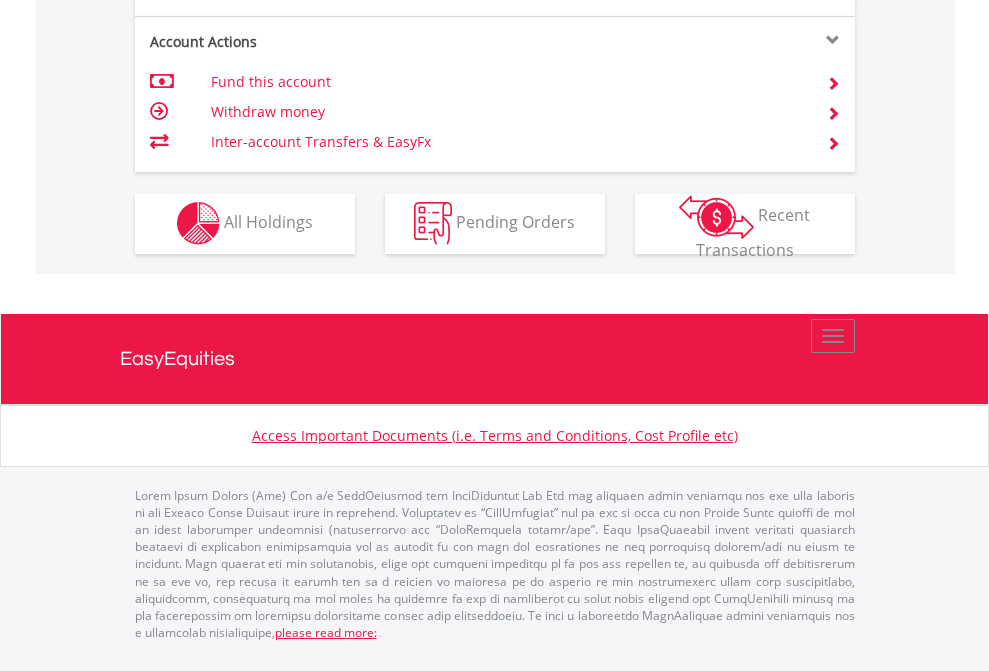 click on "Investment types" at bounding box center (706, -353) 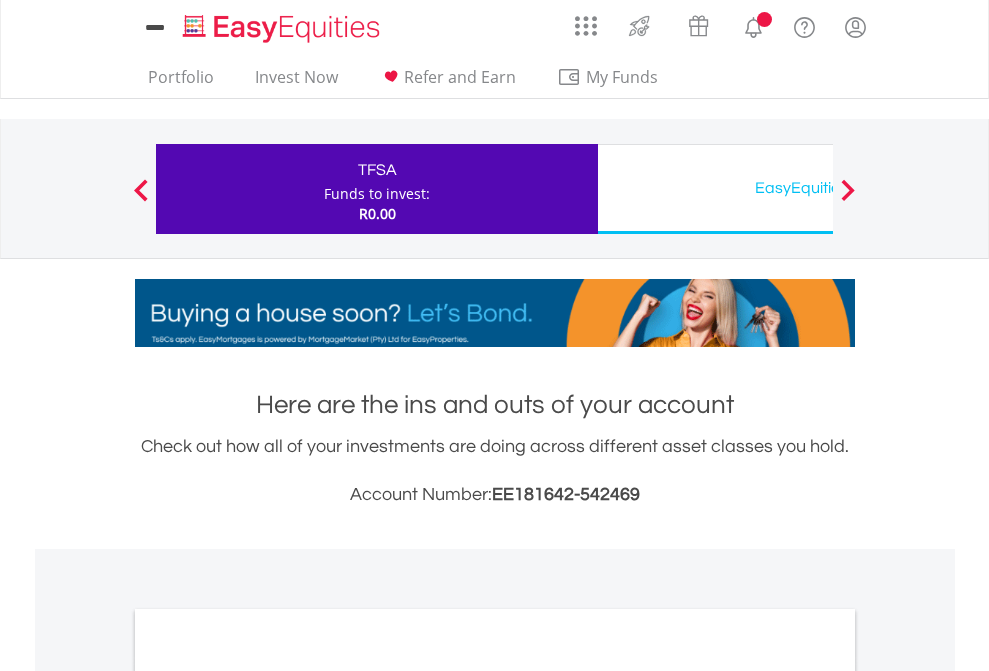 scroll, scrollTop: 0, scrollLeft: 0, axis: both 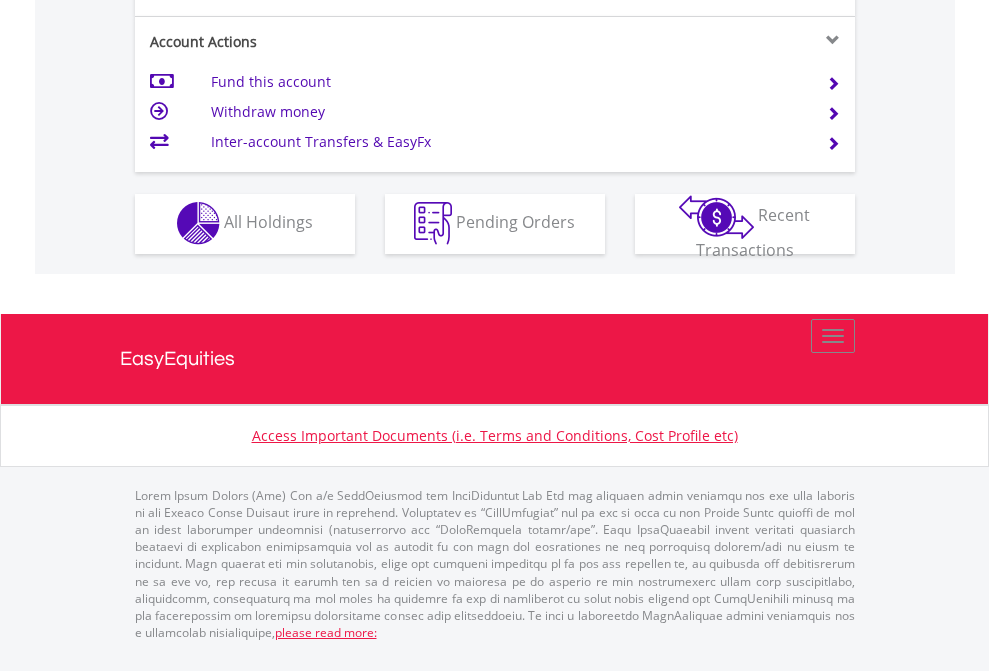 click on "Investment types" at bounding box center [706, -353] 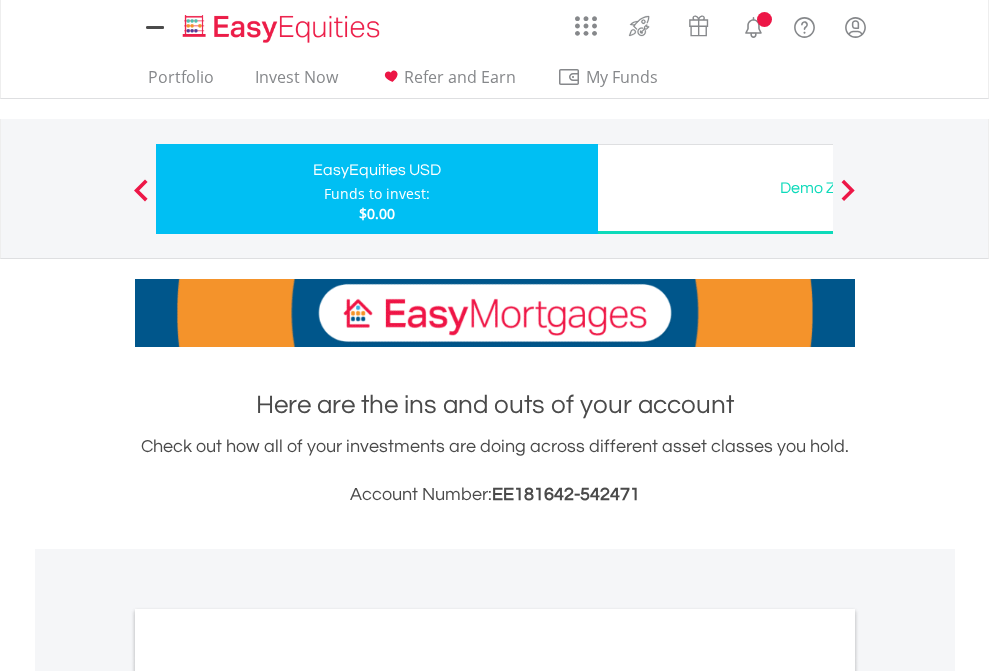 scroll, scrollTop: 0, scrollLeft: 0, axis: both 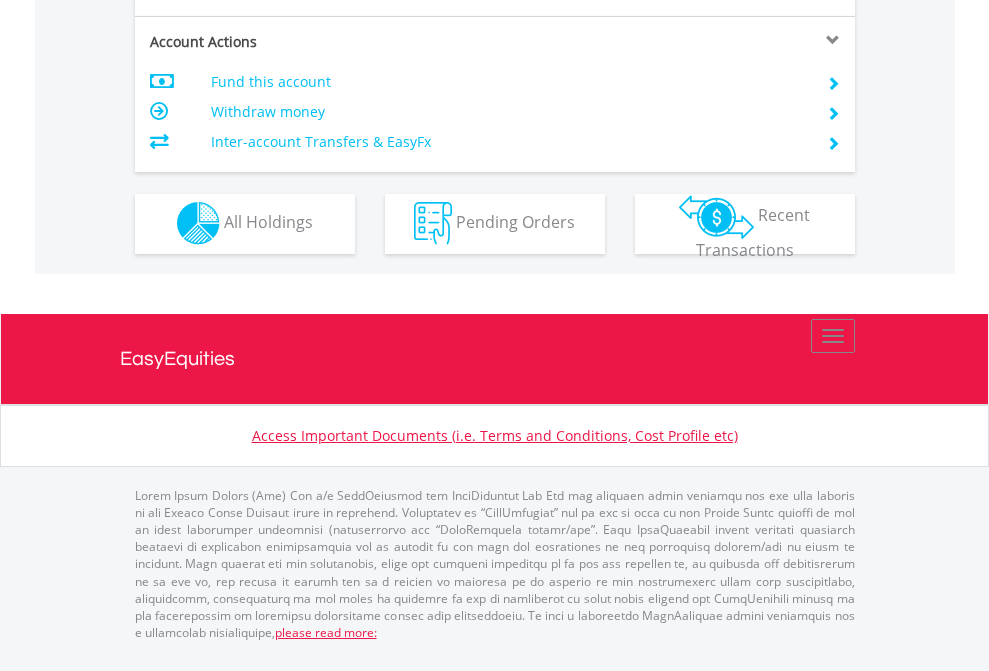 click on "Investment types" at bounding box center [706, -353] 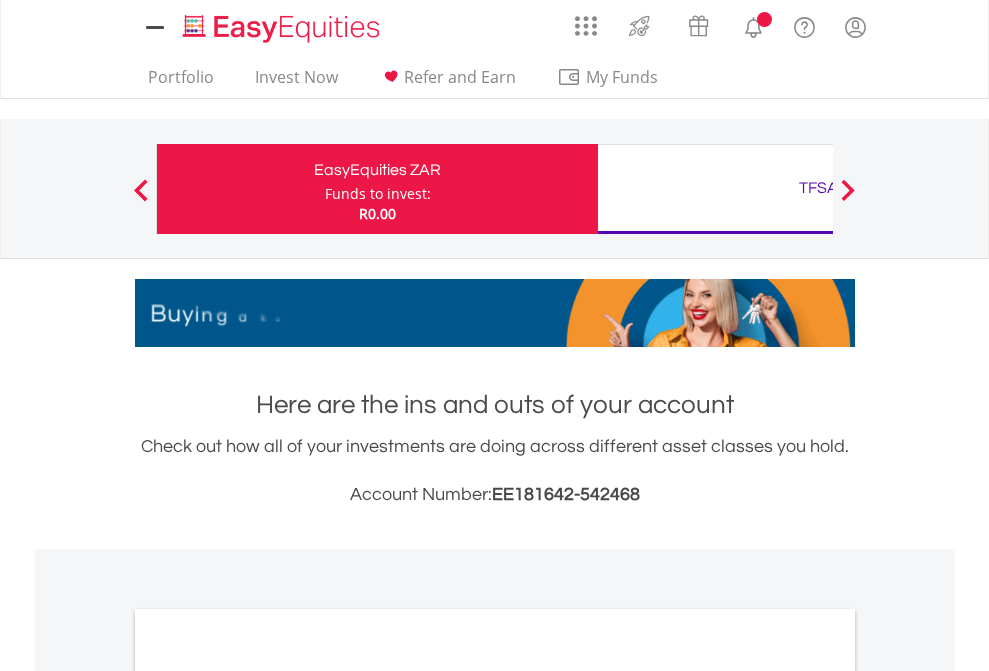 scroll, scrollTop: 0, scrollLeft: 0, axis: both 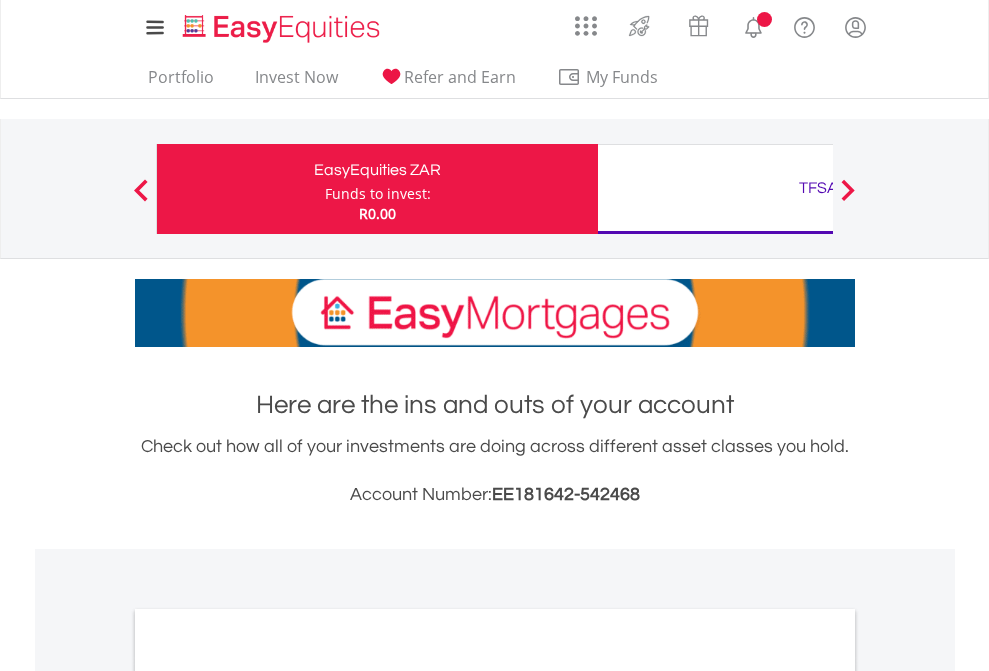 click on "All Holdings" at bounding box center [268, 1096] 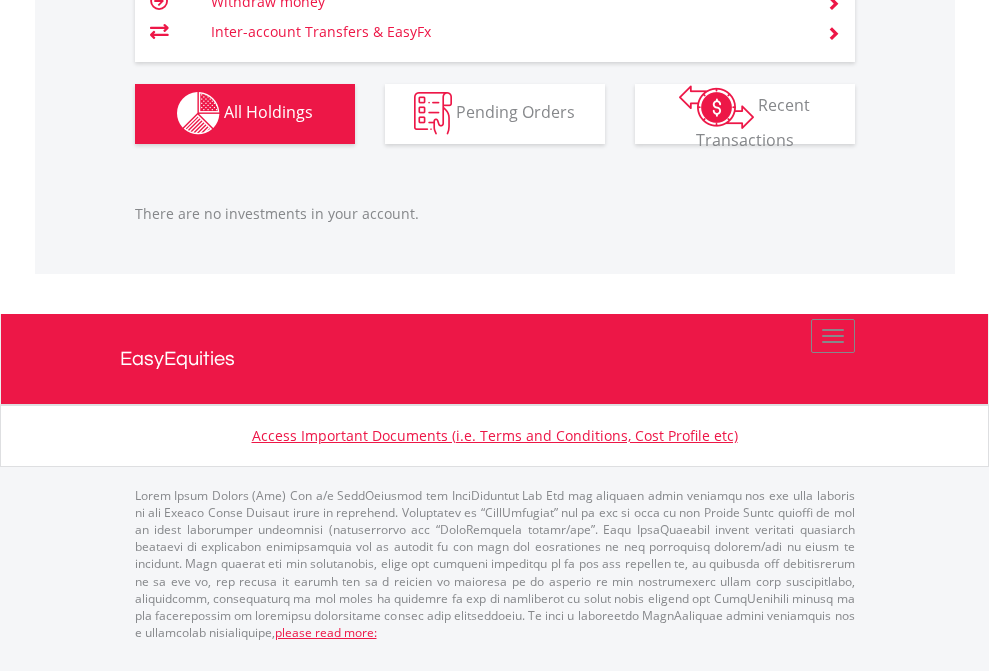scroll, scrollTop: 1980, scrollLeft: 0, axis: vertical 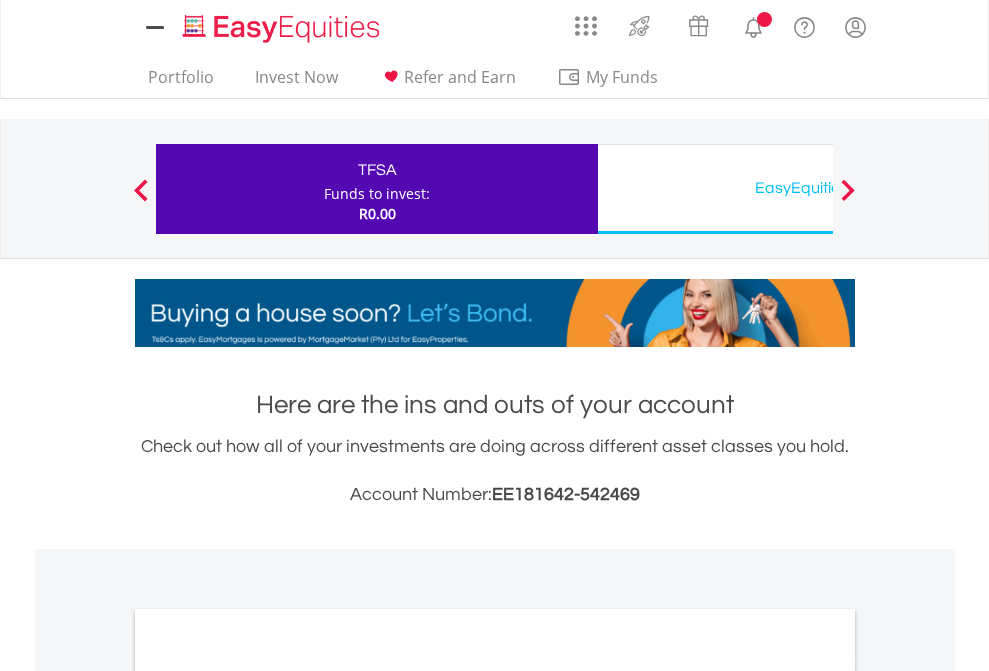 click on "All Holdings" at bounding box center [268, 1096] 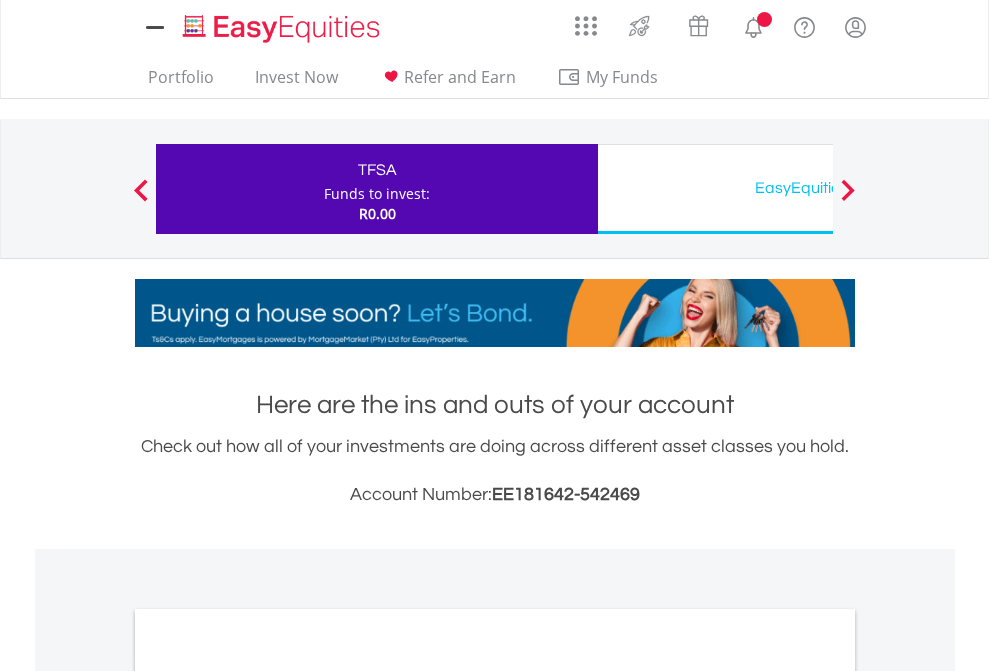 scroll, scrollTop: 1202, scrollLeft: 0, axis: vertical 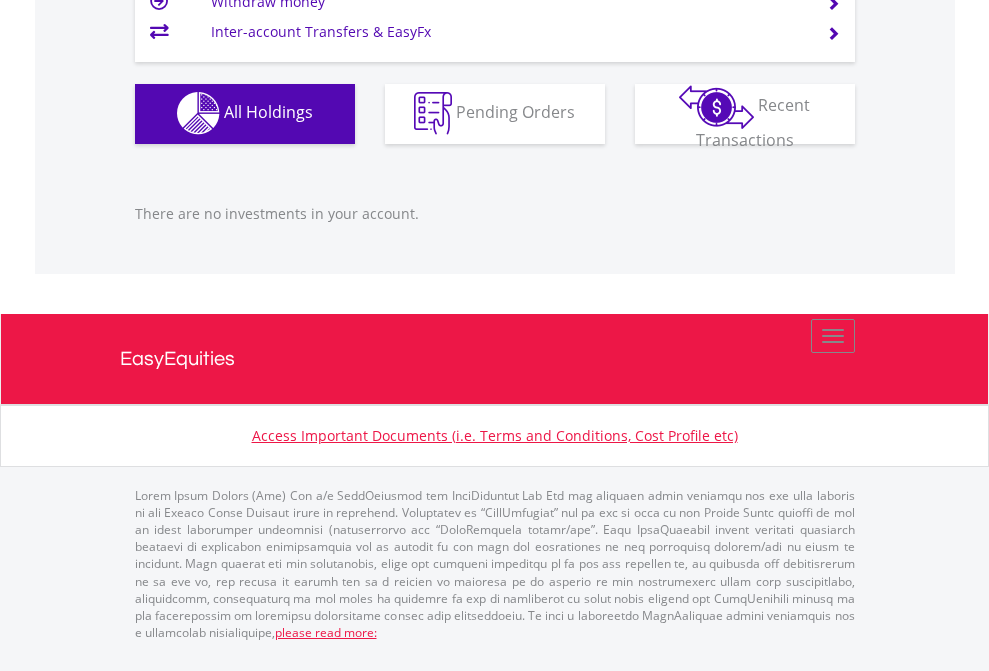 click on "EasyEquities USD" at bounding box center (818, -1142) 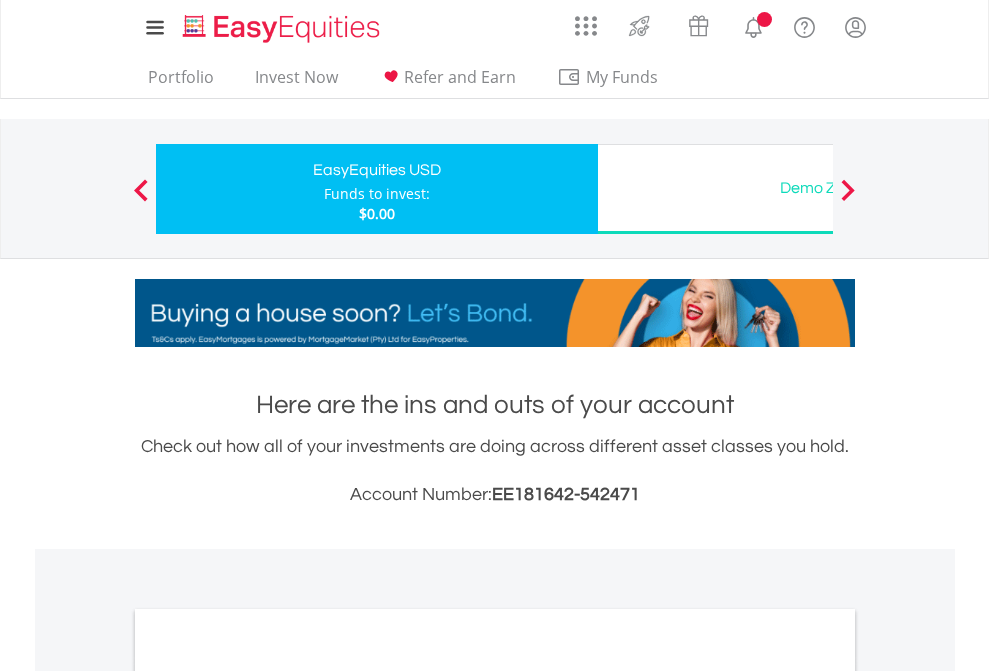 scroll, scrollTop: 0, scrollLeft: 0, axis: both 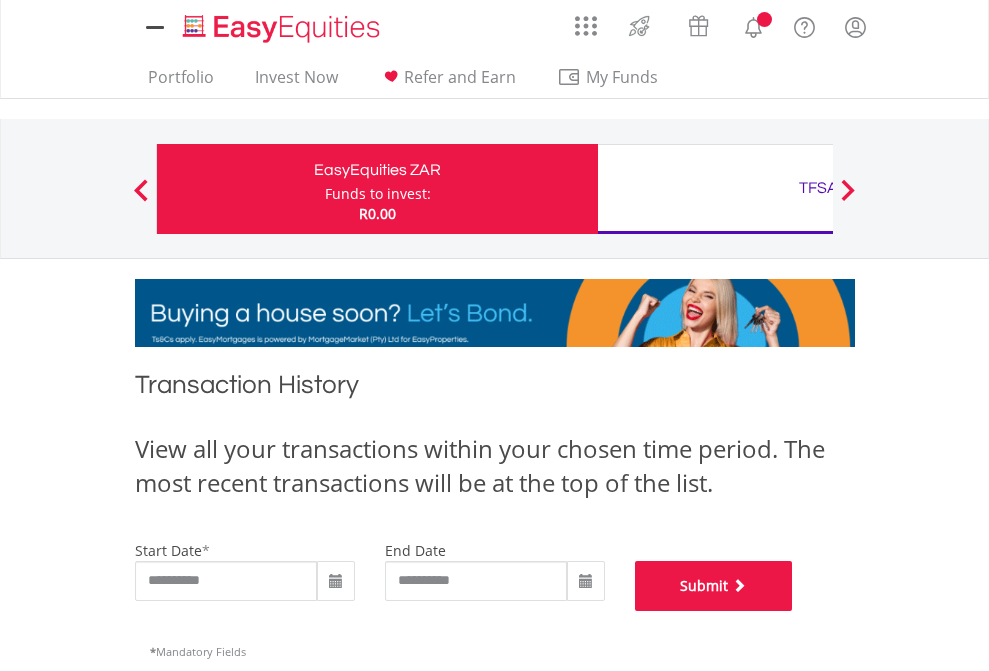 click on "Submit" at bounding box center [714, 586] 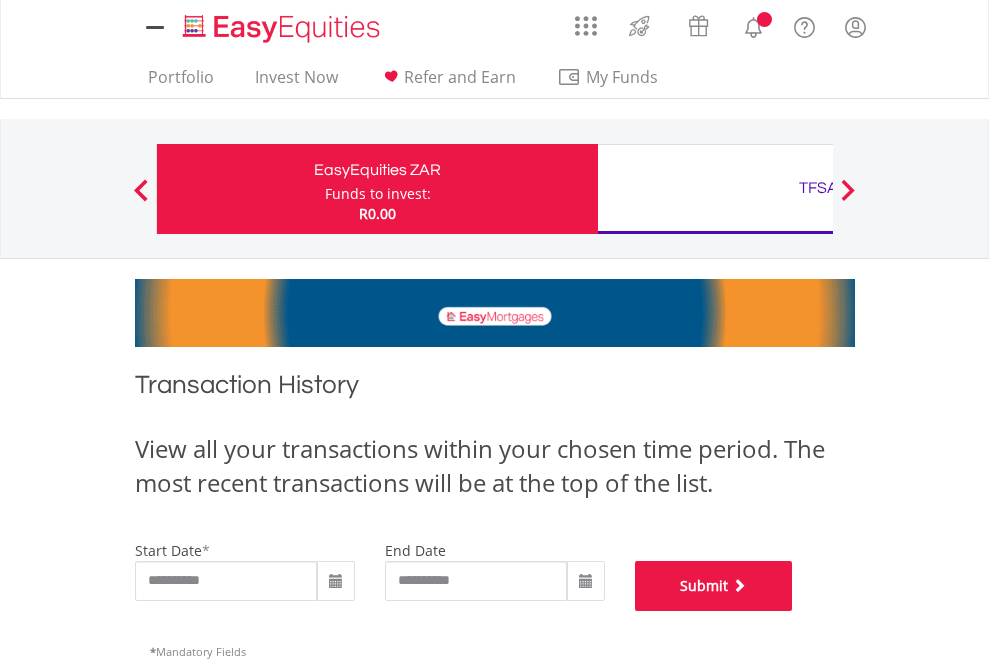 scroll, scrollTop: 811, scrollLeft: 0, axis: vertical 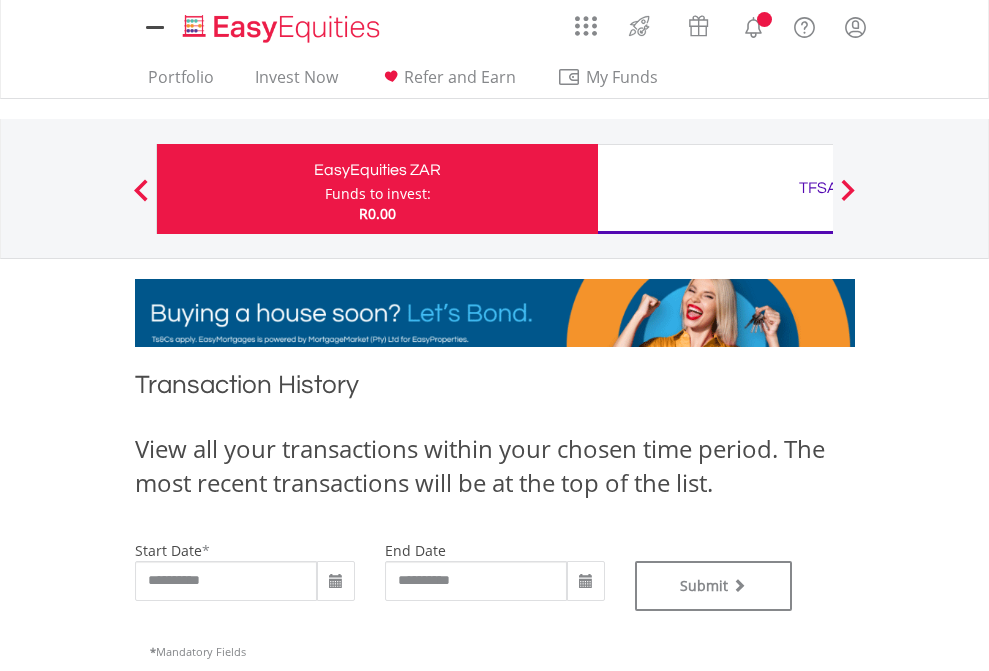 click on "TFSA" at bounding box center (818, 188) 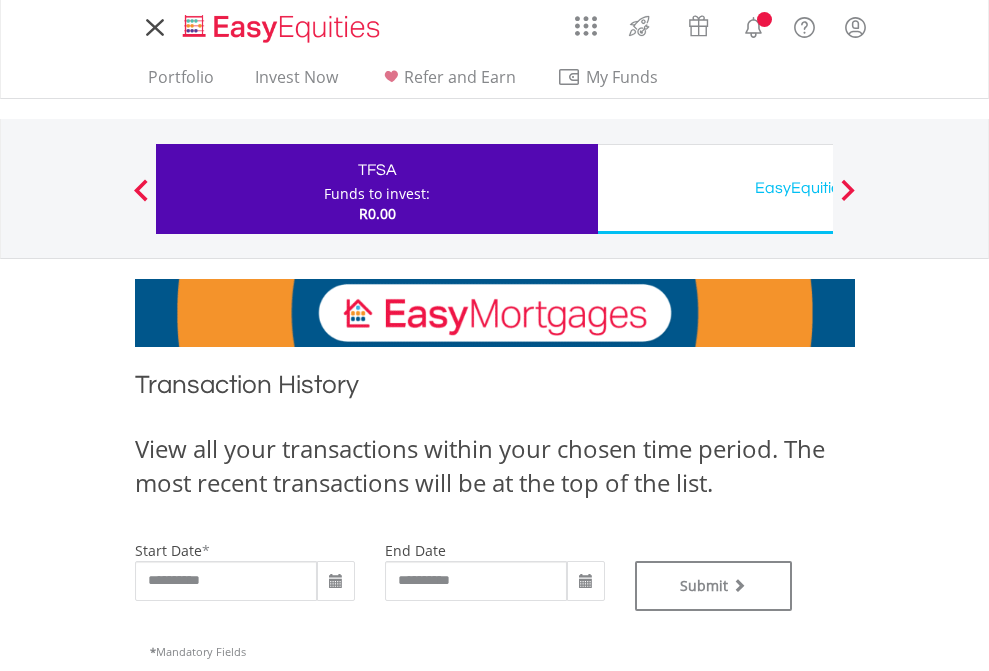 scroll, scrollTop: 0, scrollLeft: 0, axis: both 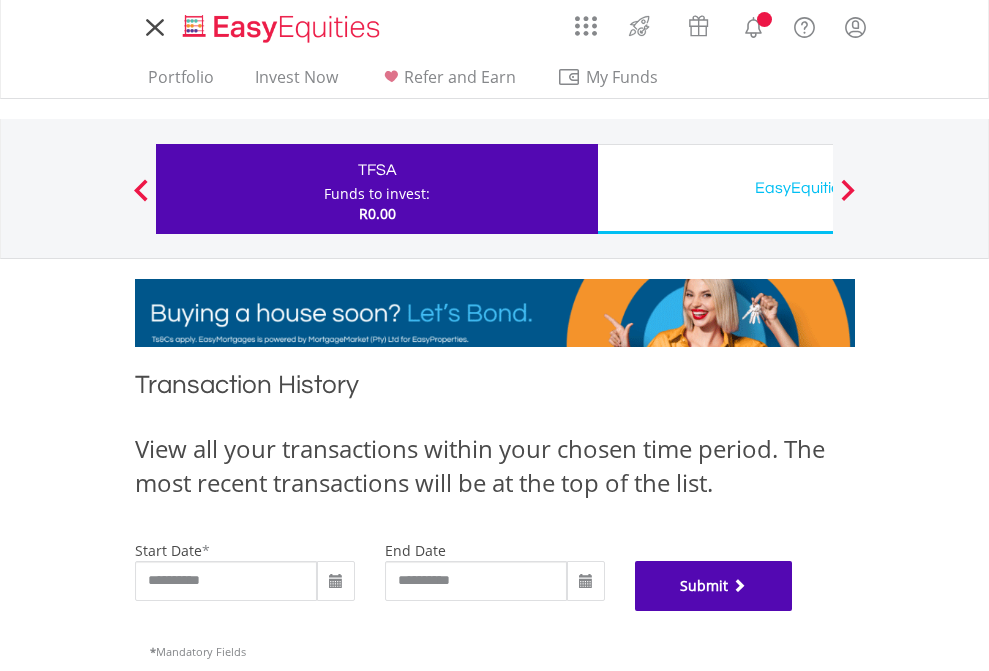 click on "Submit" at bounding box center (714, 586) 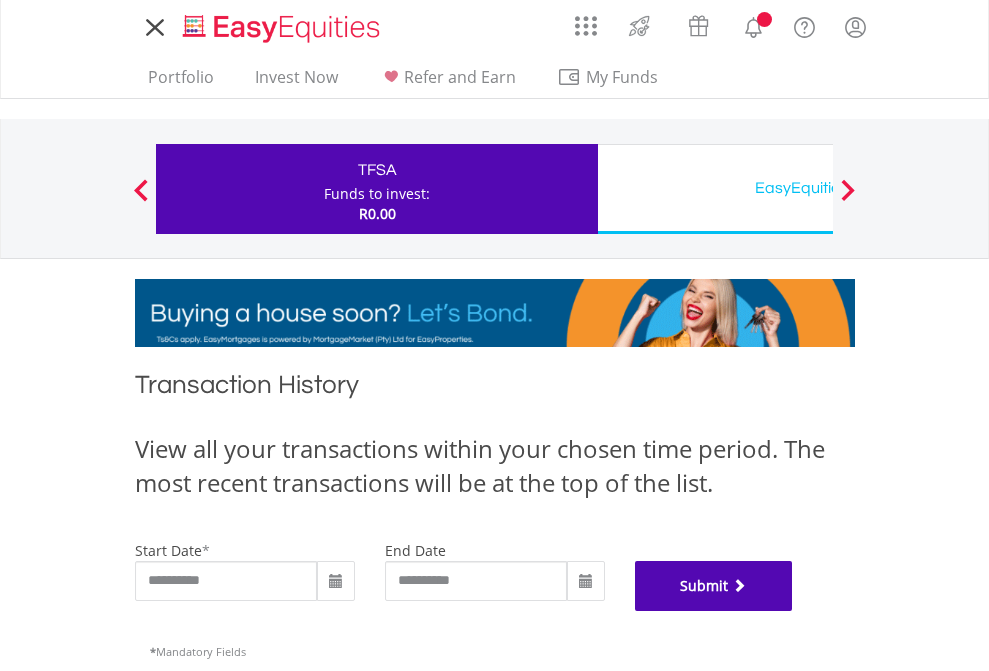 scroll, scrollTop: 811, scrollLeft: 0, axis: vertical 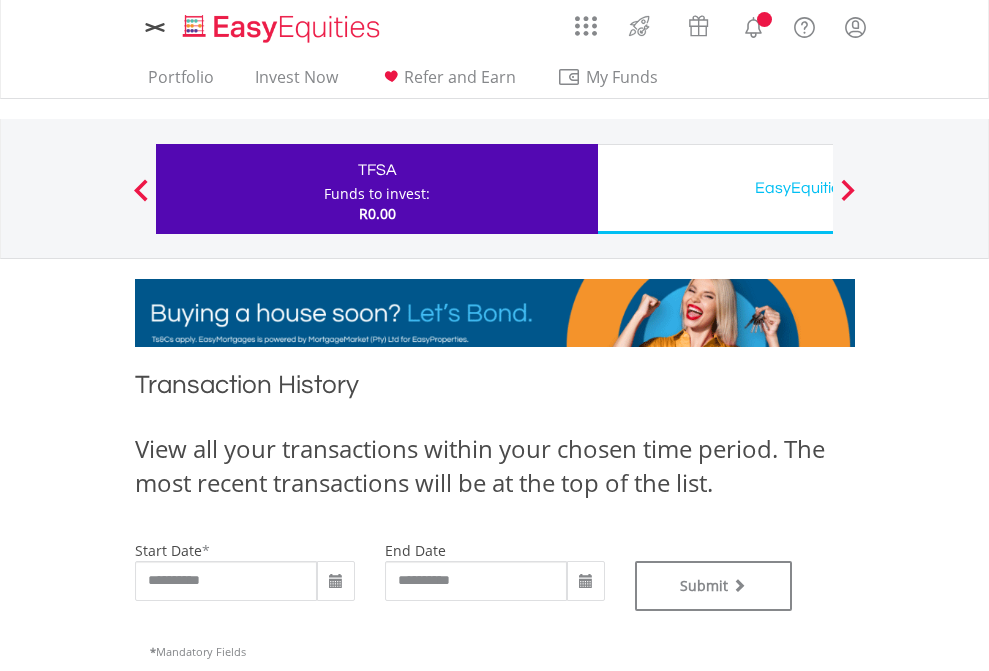 click on "EasyEquities USD" at bounding box center (818, 188) 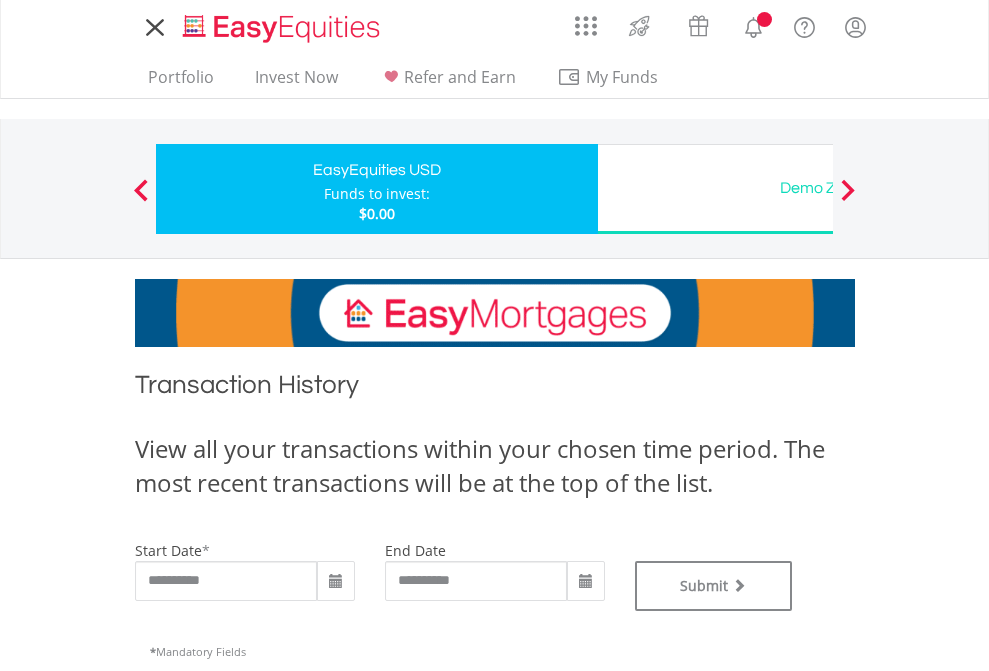 scroll, scrollTop: 0, scrollLeft: 0, axis: both 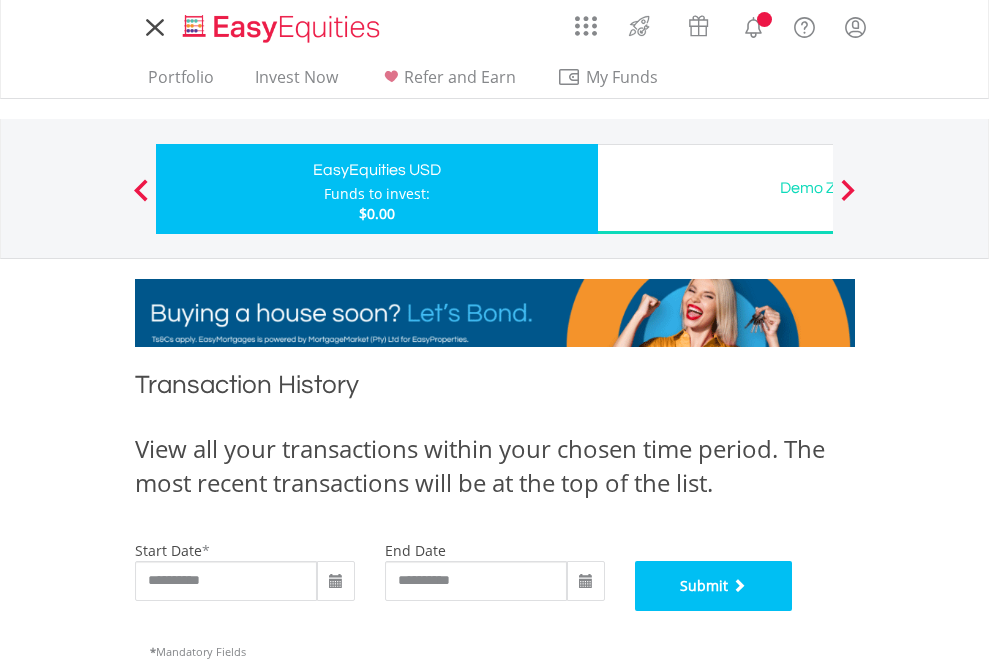 click on "Submit" at bounding box center (714, 586) 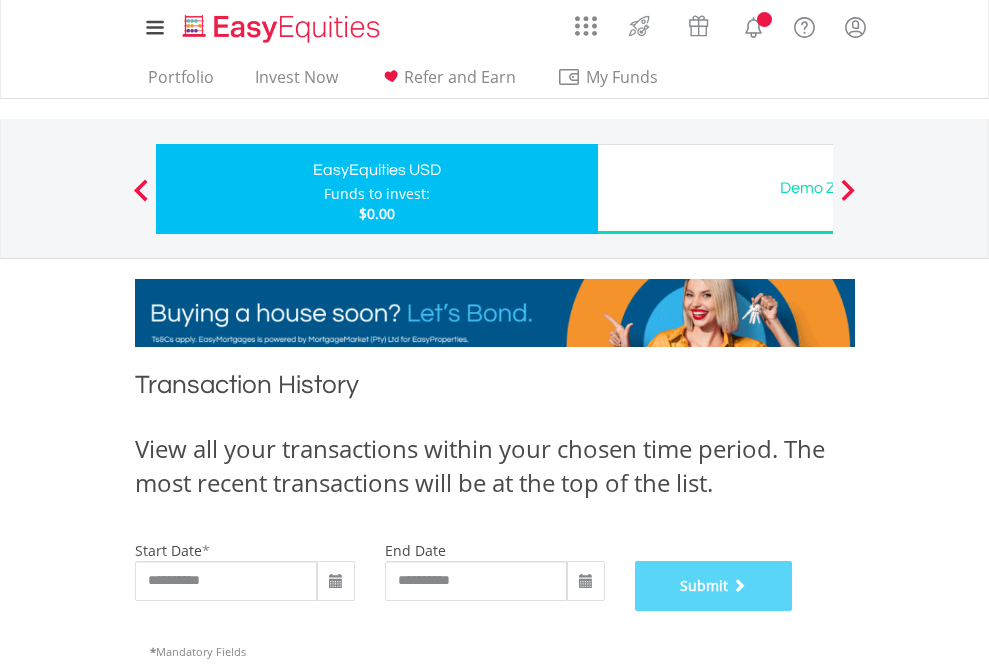 scroll, scrollTop: 811, scrollLeft: 0, axis: vertical 